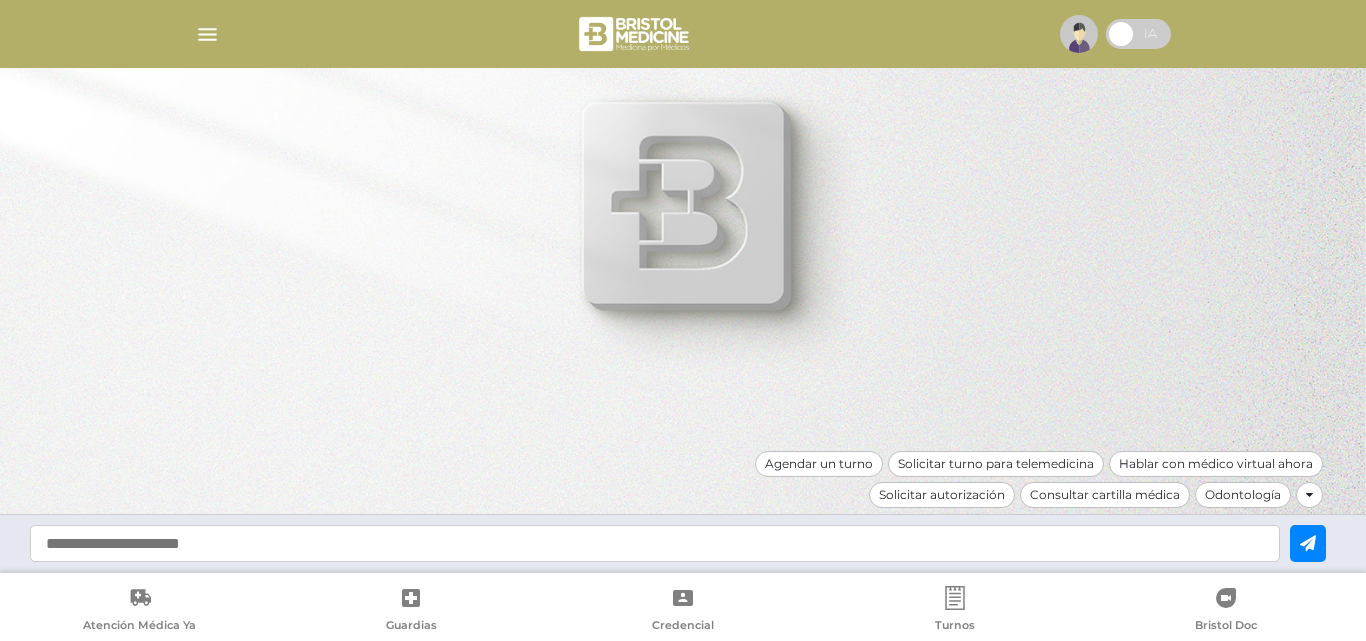 scroll, scrollTop: 0, scrollLeft: 0, axis: both 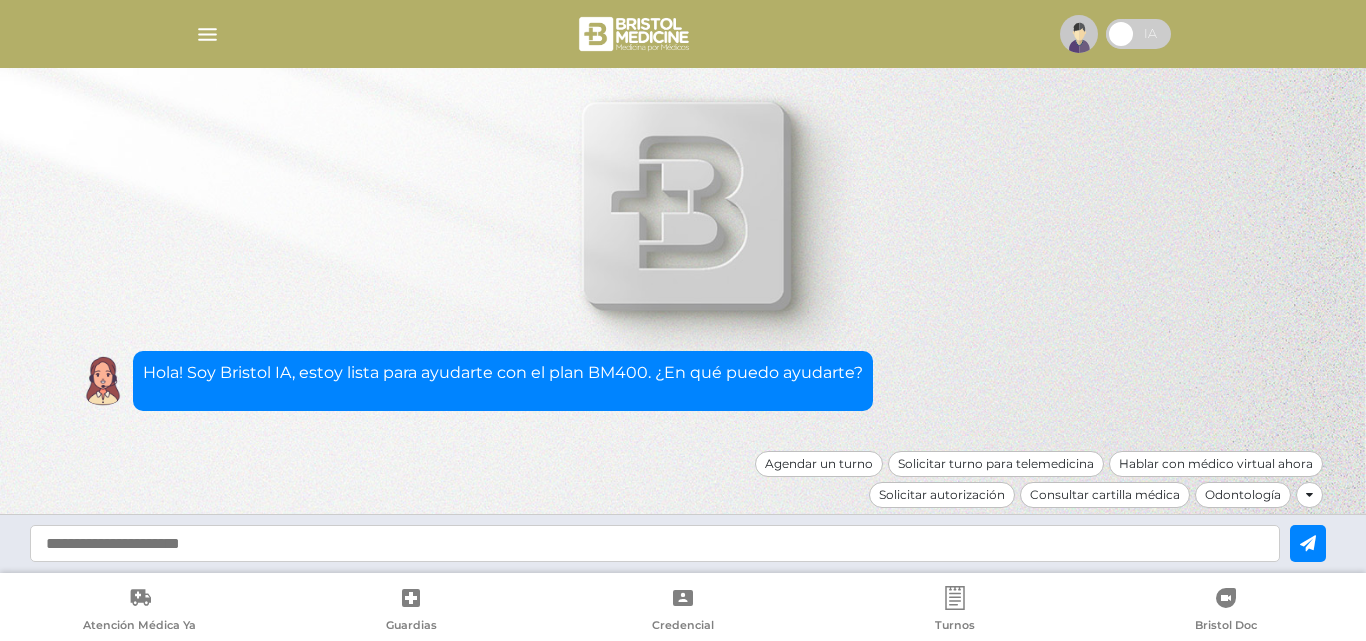 click at bounding box center (655, 543) 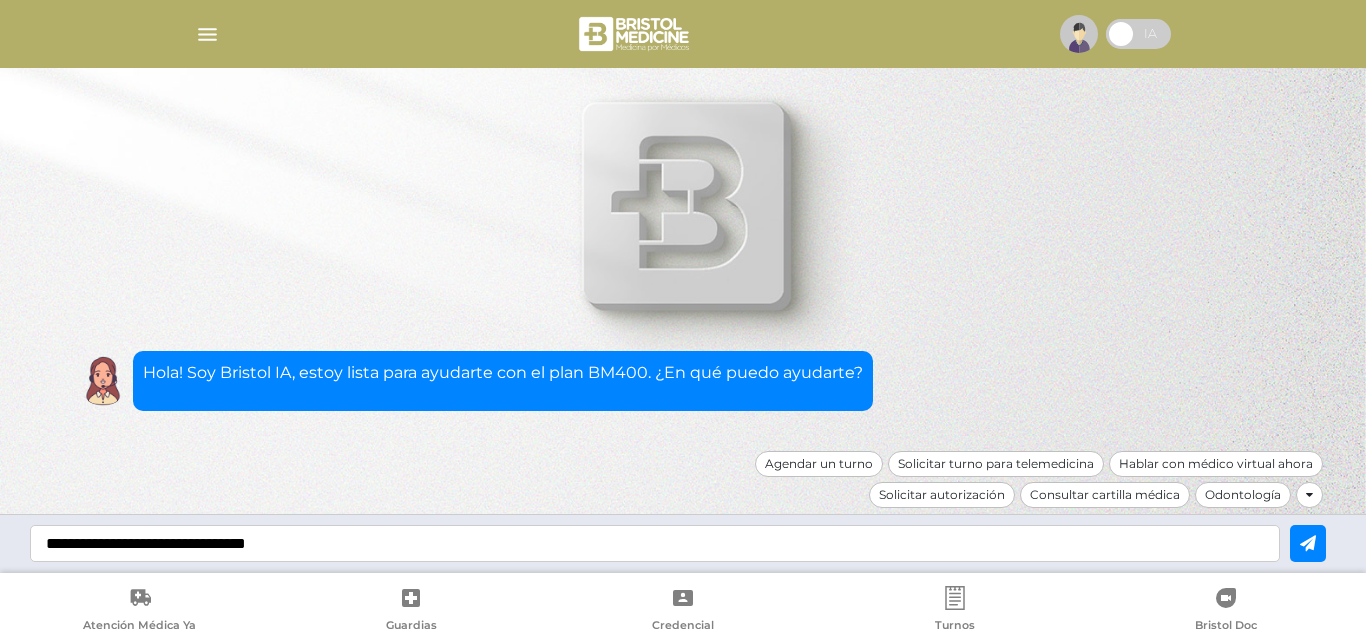 click on "**********" at bounding box center (655, 543) 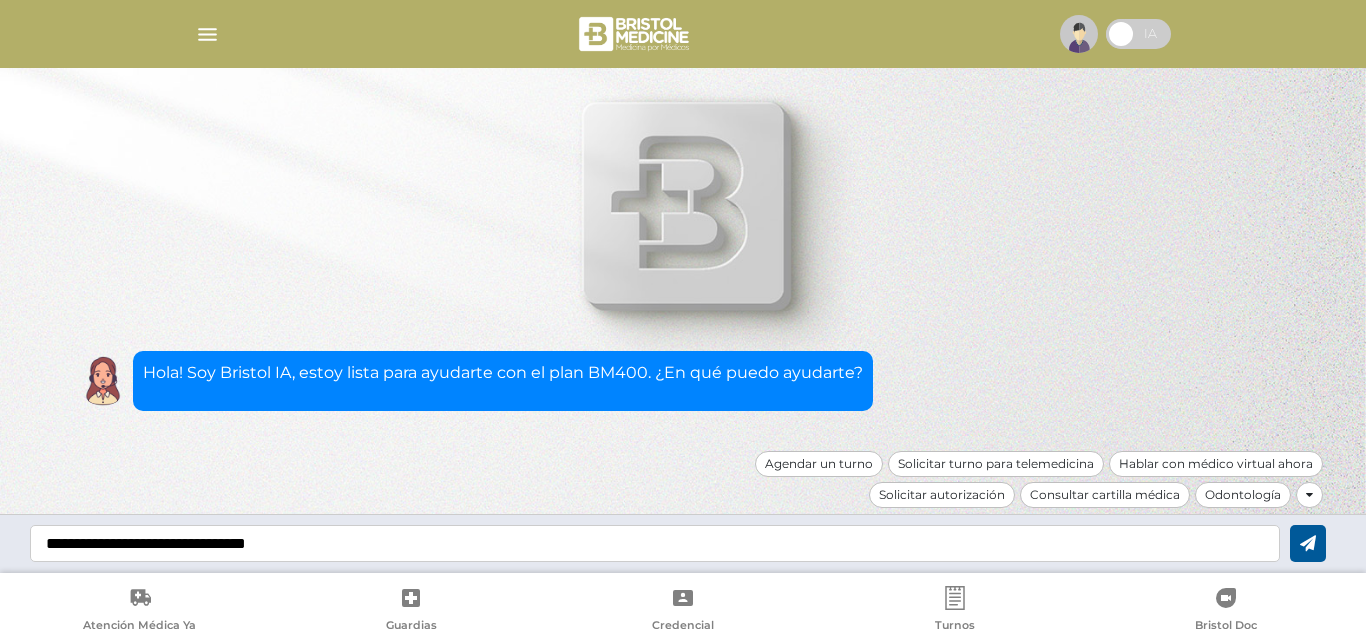 type on "**********" 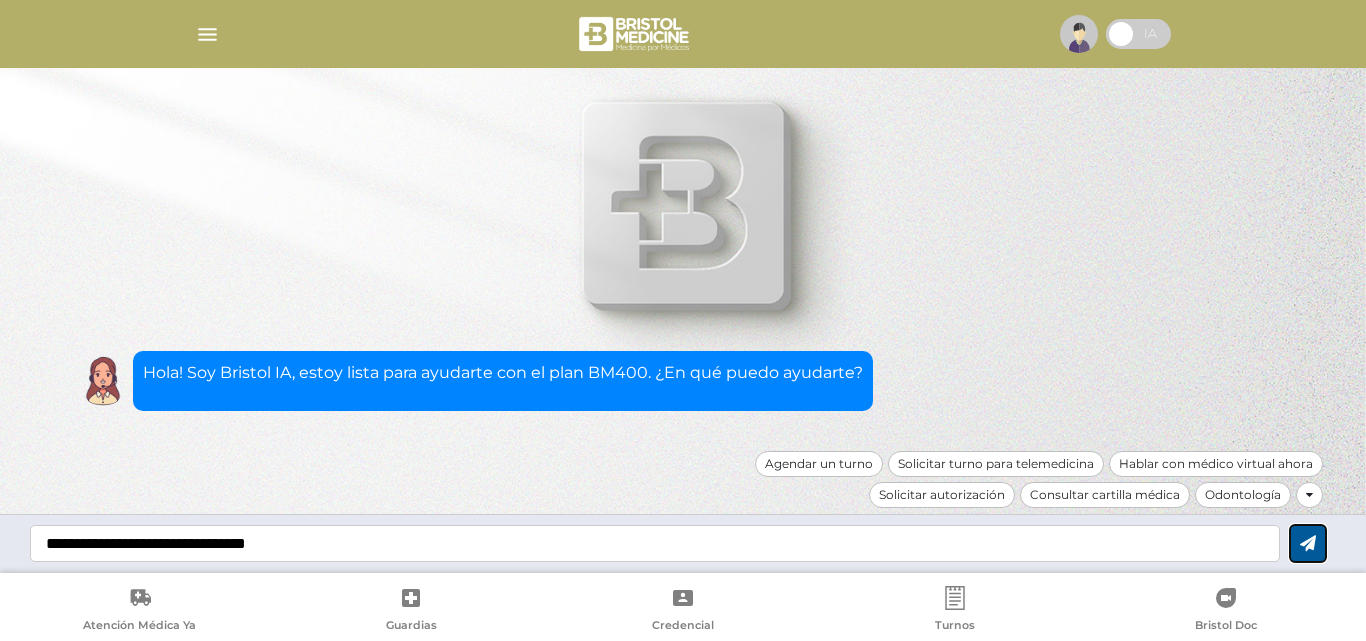 click at bounding box center (1308, 543) 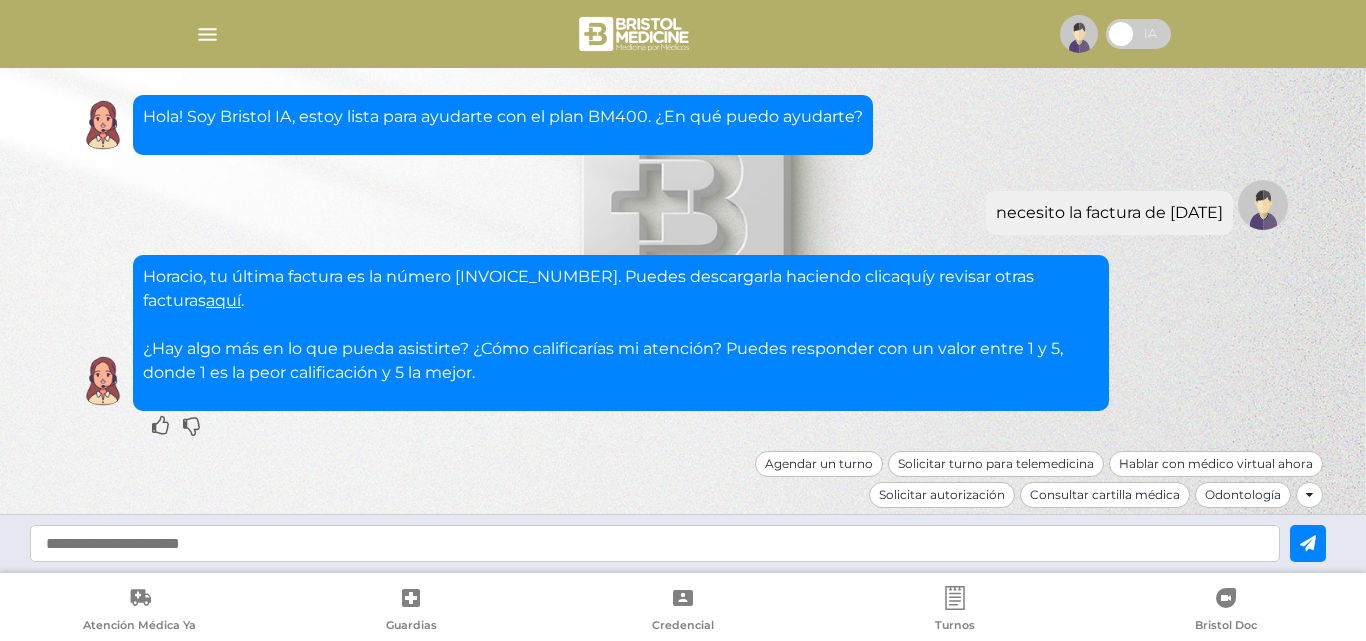 click on "aquí" at bounding box center [908, 276] 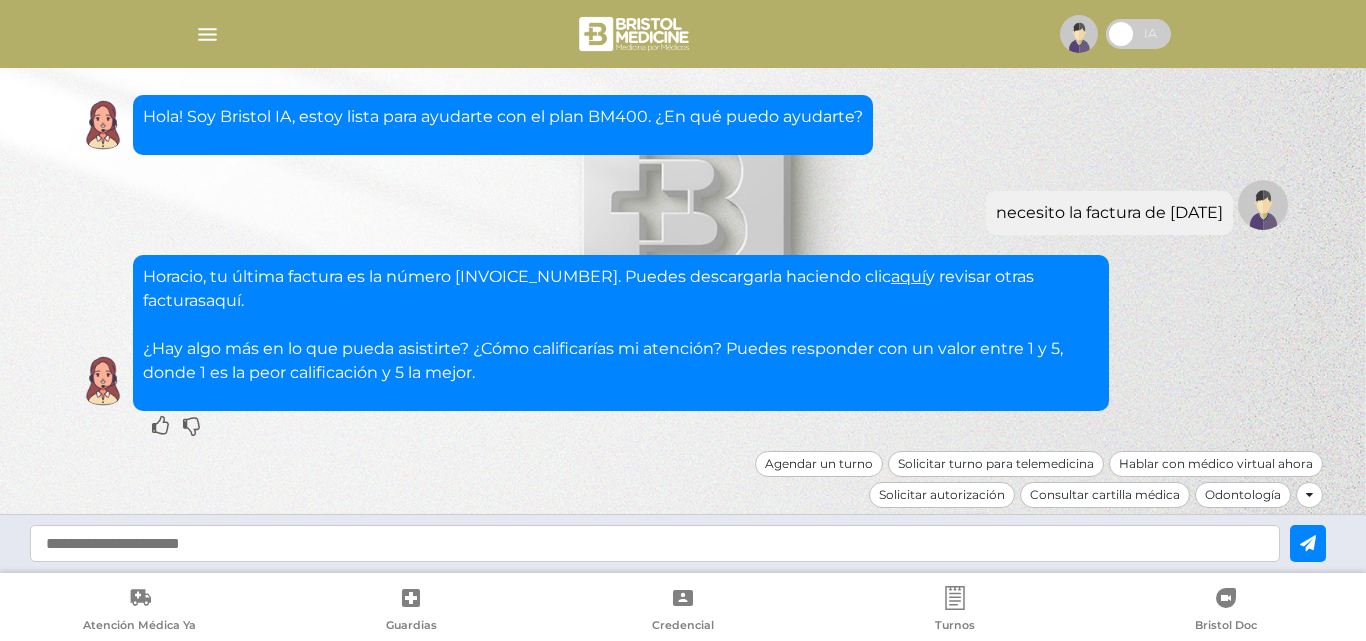click on "aquí" at bounding box center [223, 300] 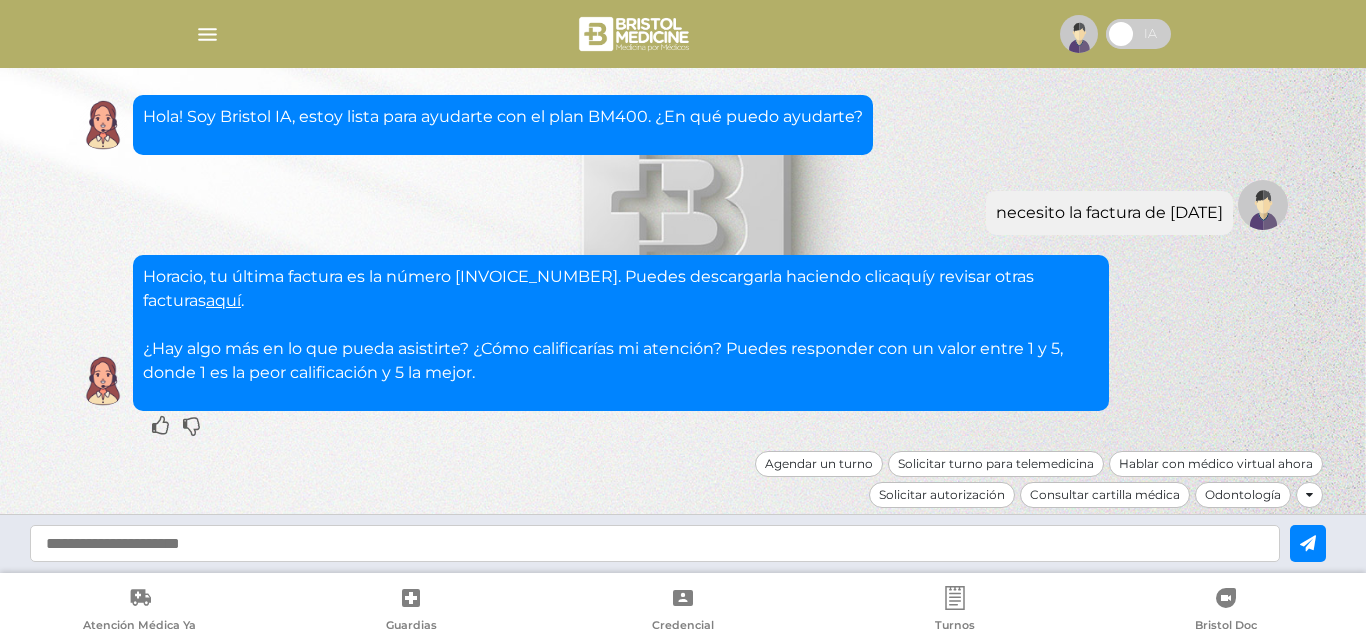 click on "aquí" at bounding box center (908, 276) 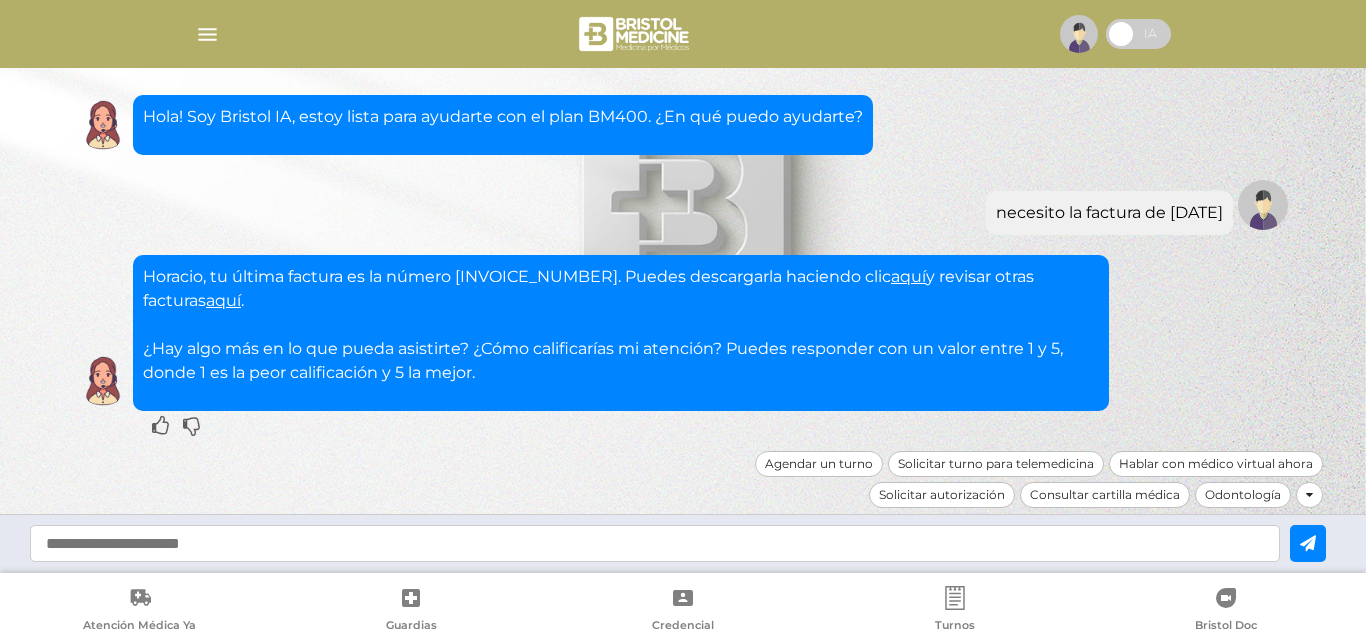 drag, startPoint x: 1364, startPoint y: 155, endPoint x: 1365, endPoint y: 265, distance: 110.00455 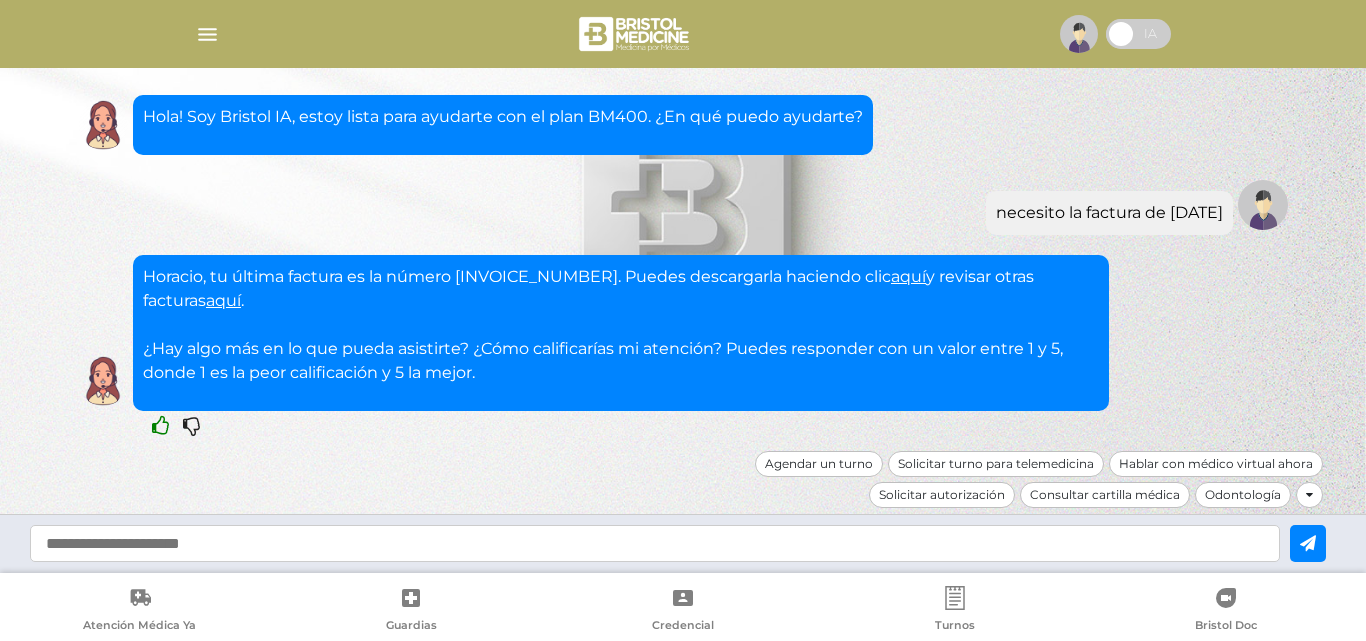click at bounding box center (160, 426) 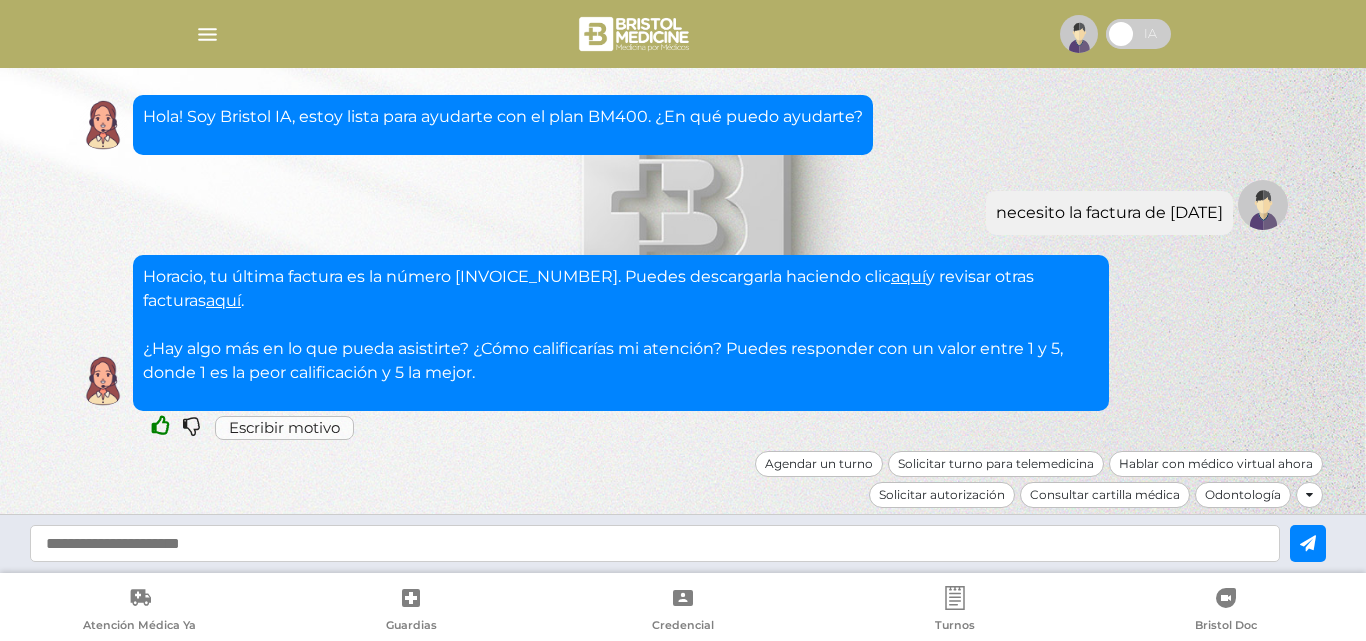 drag, startPoint x: 1364, startPoint y: 277, endPoint x: 1364, endPoint y: 375, distance: 98 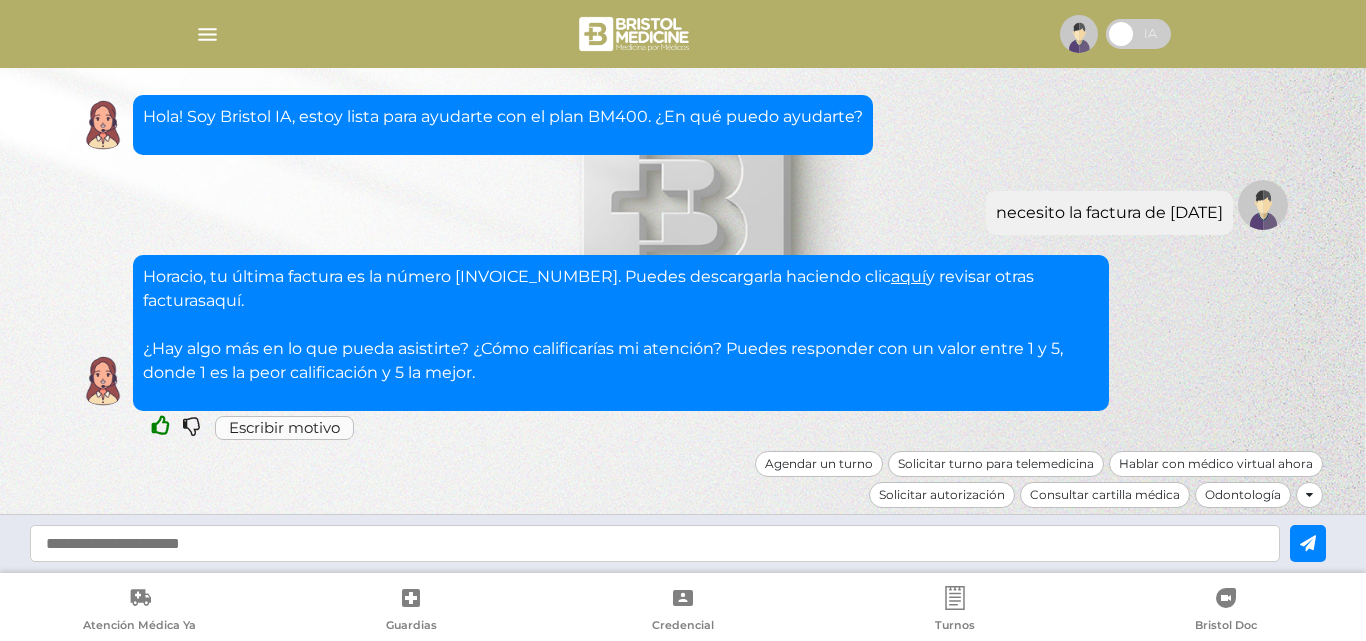 click on "aquí" at bounding box center [223, 300] 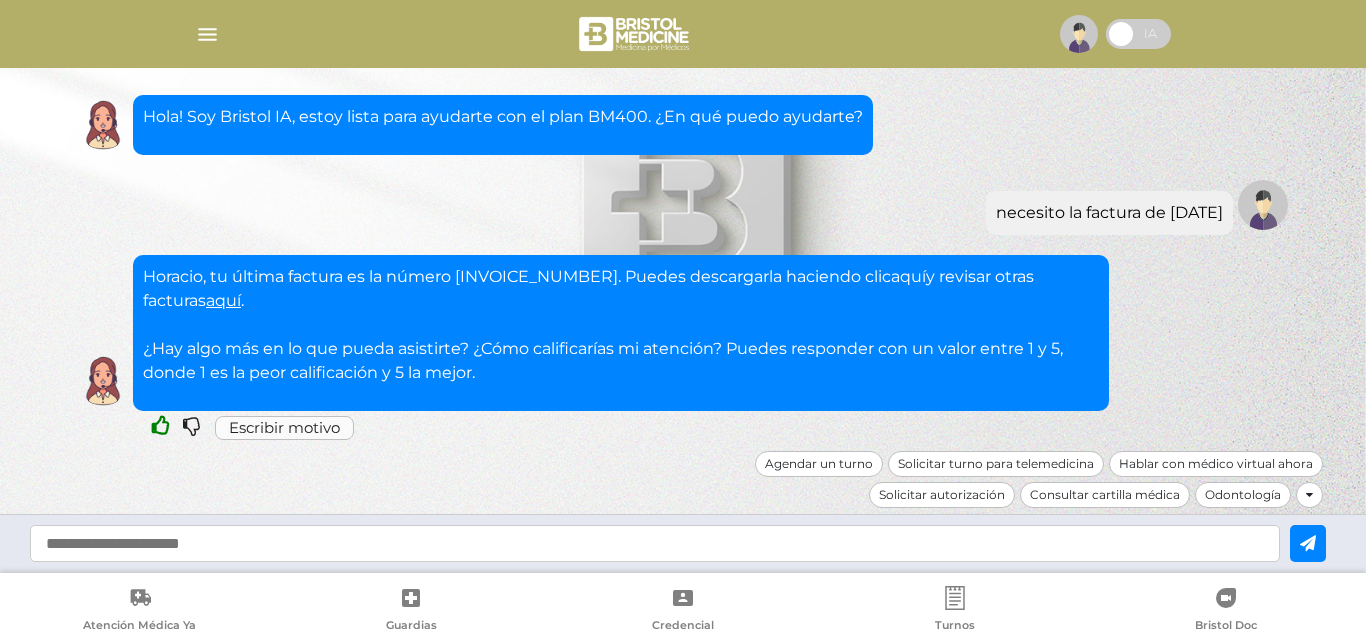 click on "aquí" at bounding box center (908, 276) 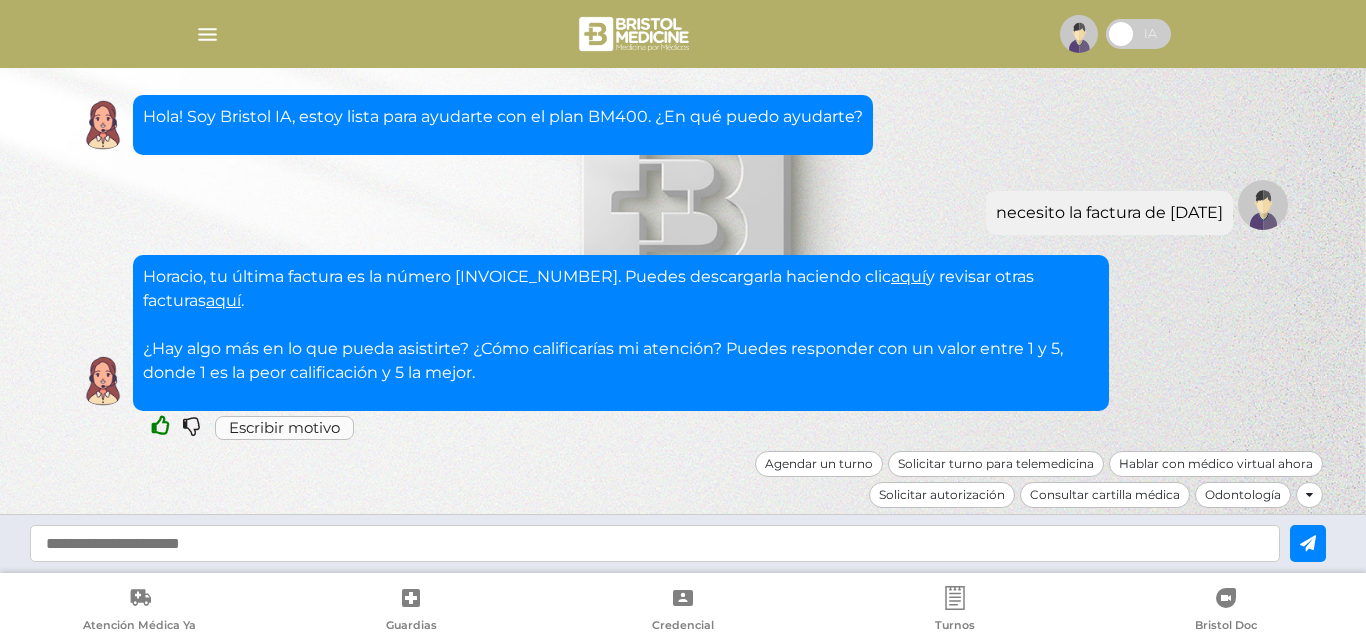 drag, startPoint x: 1364, startPoint y: 125, endPoint x: 1129, endPoint y: 36, distance: 251.28868 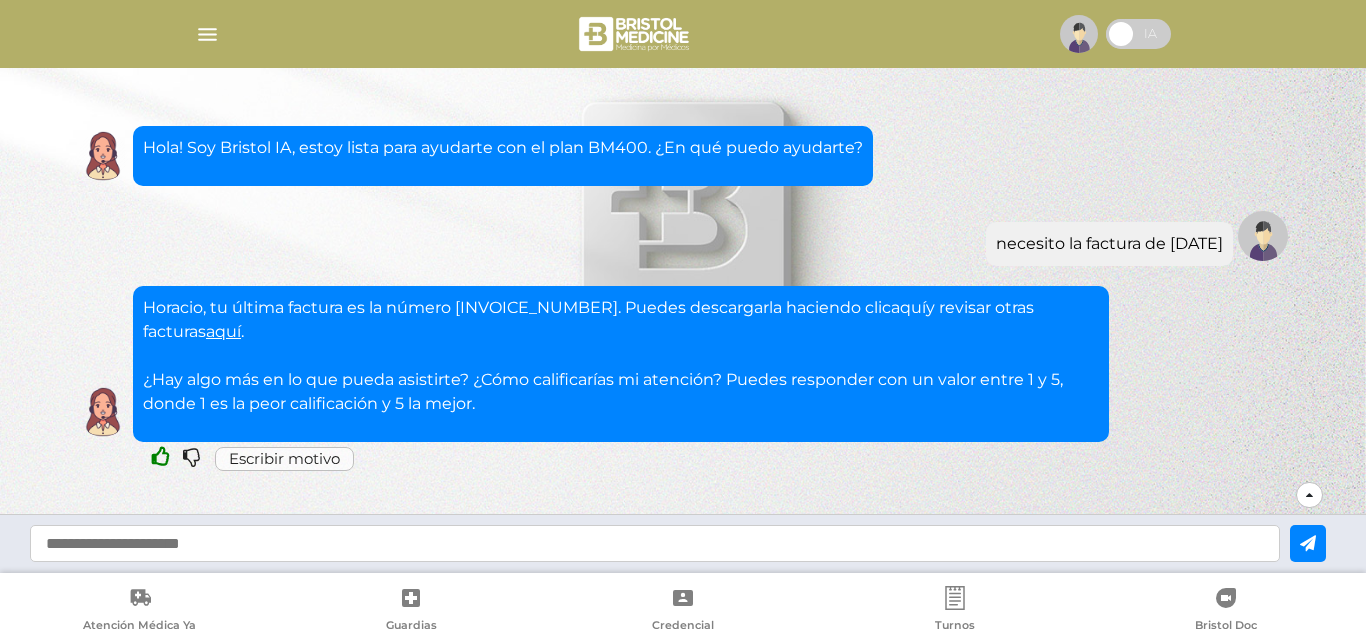 click on "aquí" at bounding box center [908, 307] 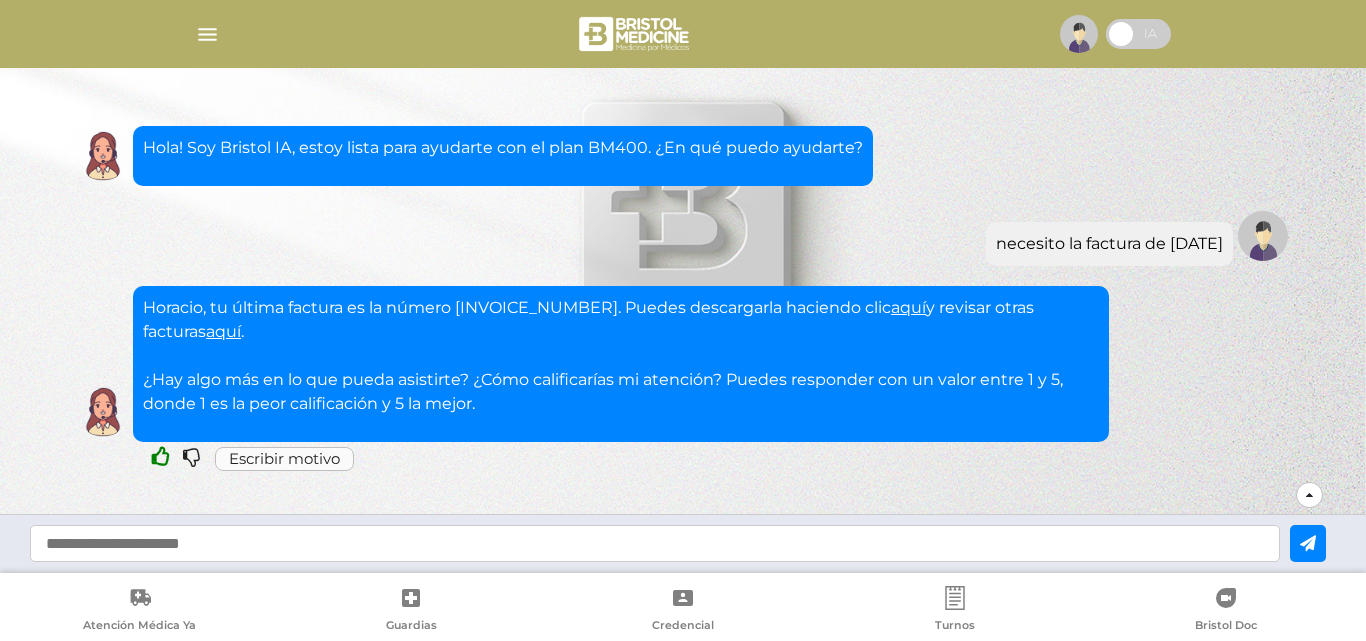 click on "Atención Médica Ya
Guardias
Credencial
Turnos
Bristol Doc" at bounding box center [683, 607] 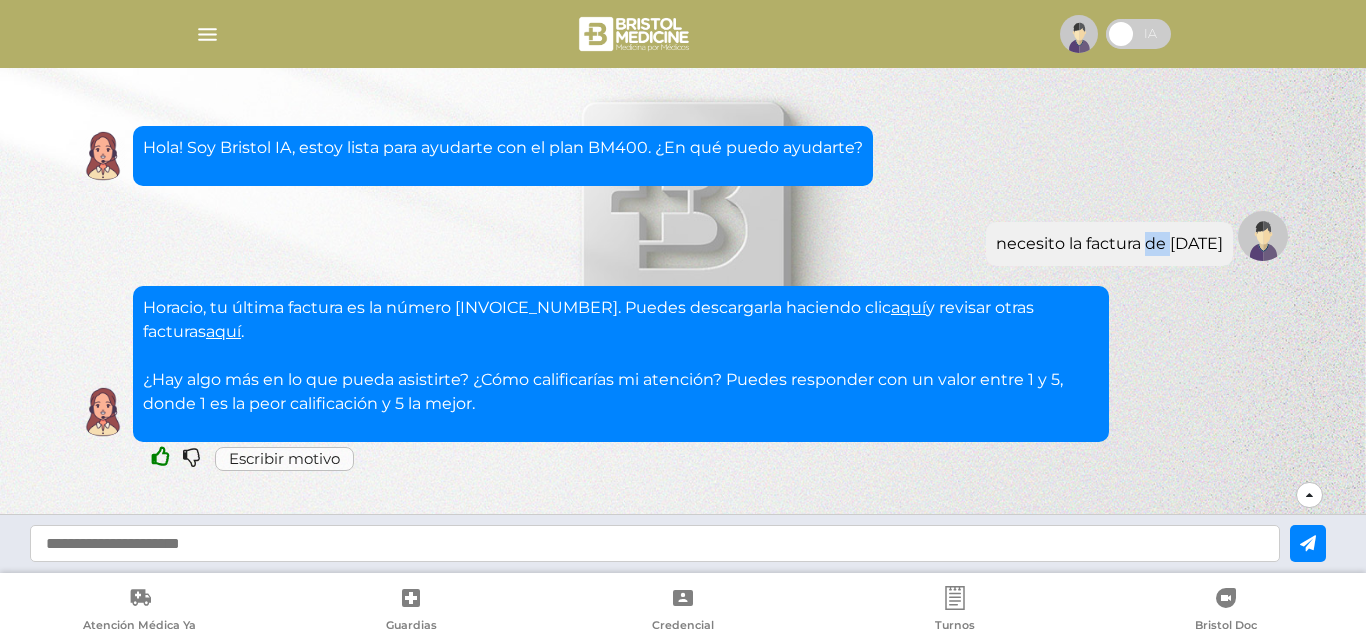 click on "necesito la factura de [DATE]" at bounding box center [1109, 244] 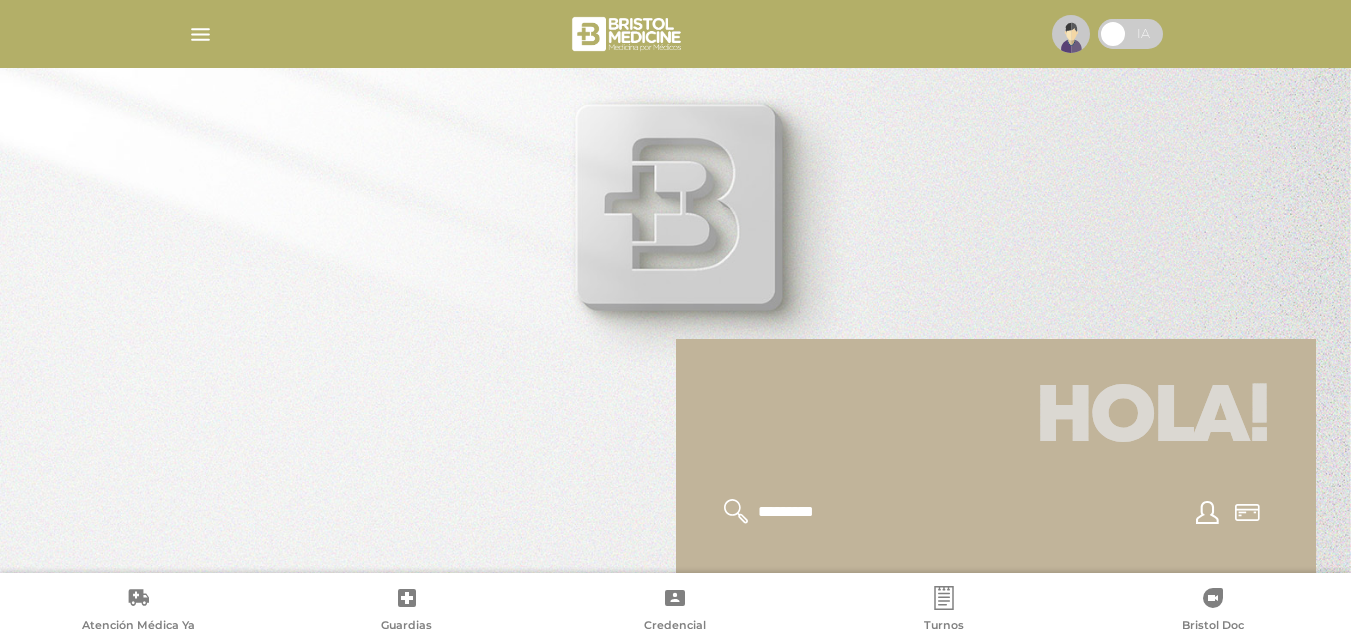 scroll, scrollTop: 0, scrollLeft: 0, axis: both 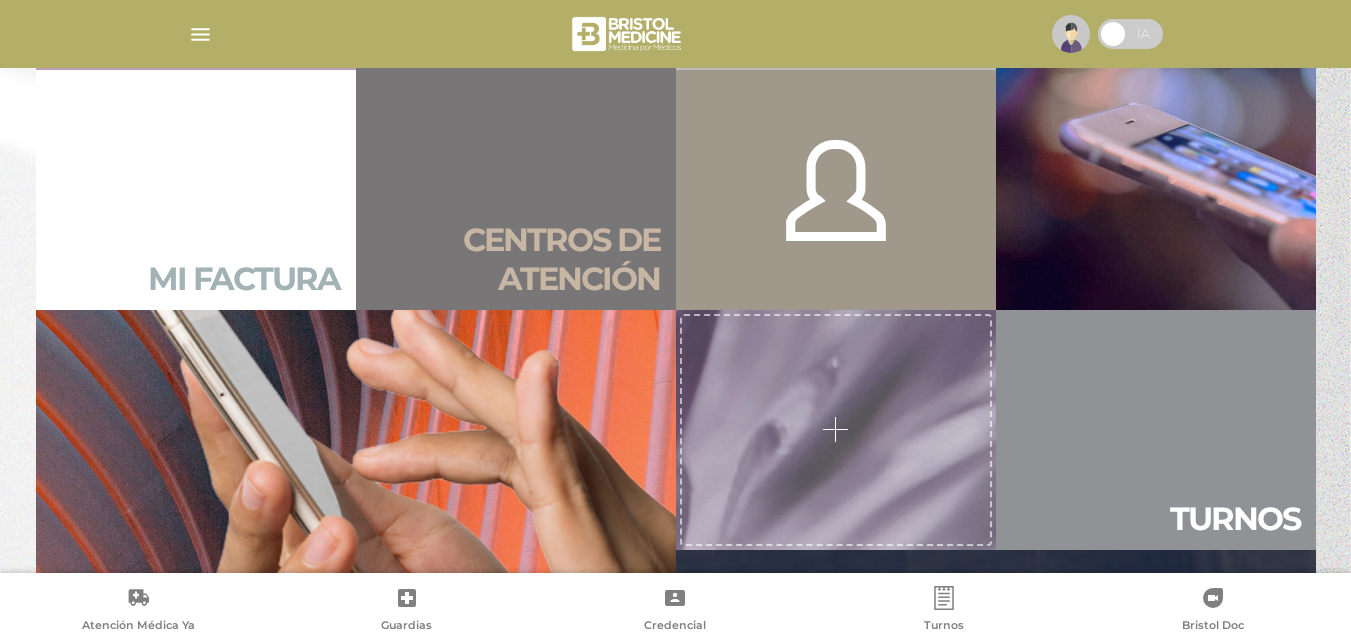 click on "Mi factura" at bounding box center (244, 279) 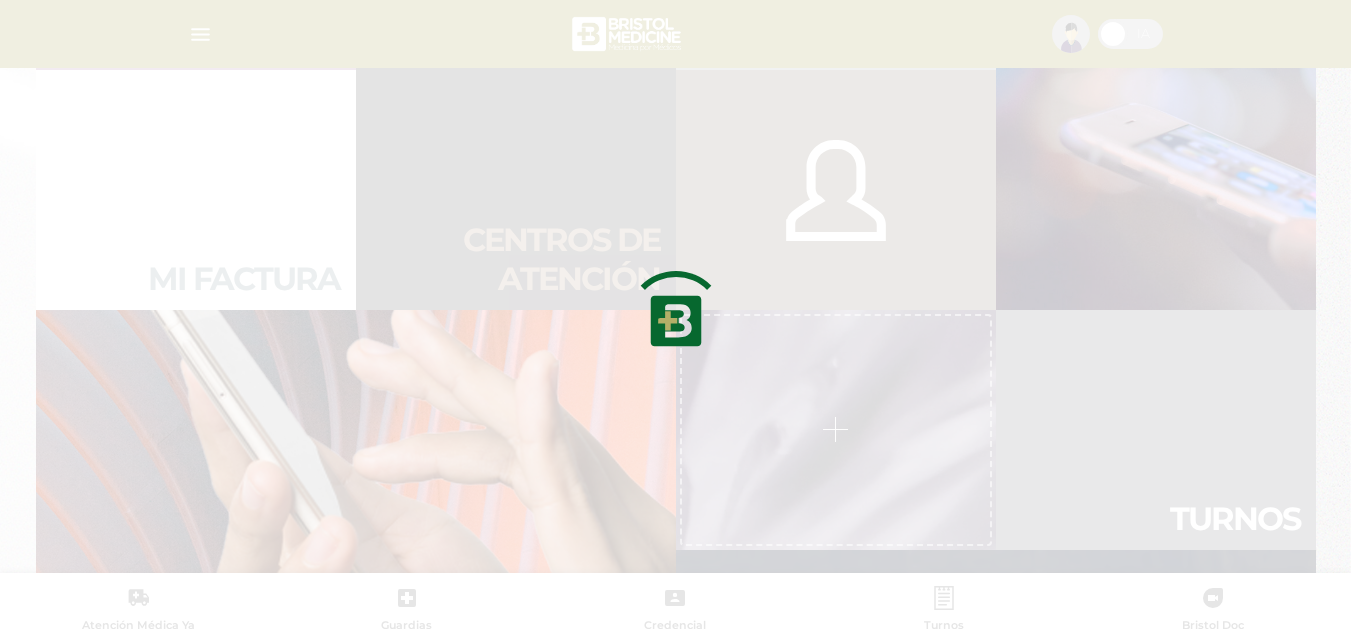 click at bounding box center (675, 320) 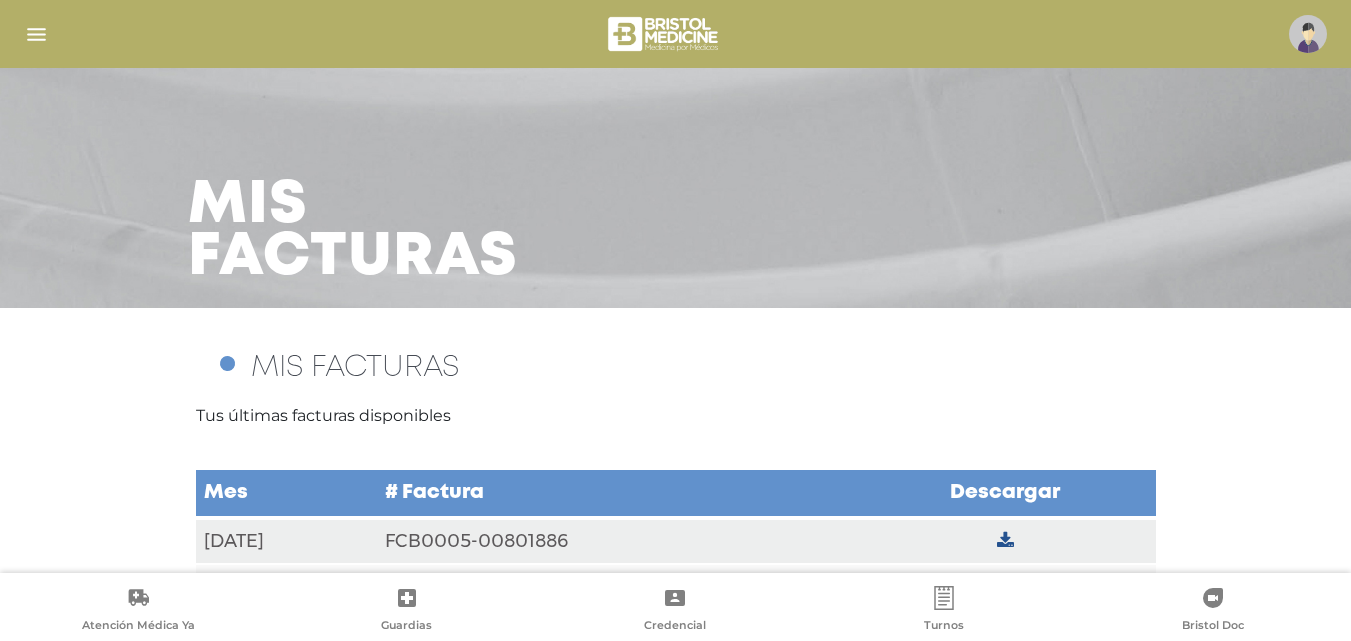 scroll, scrollTop: 0, scrollLeft: 0, axis: both 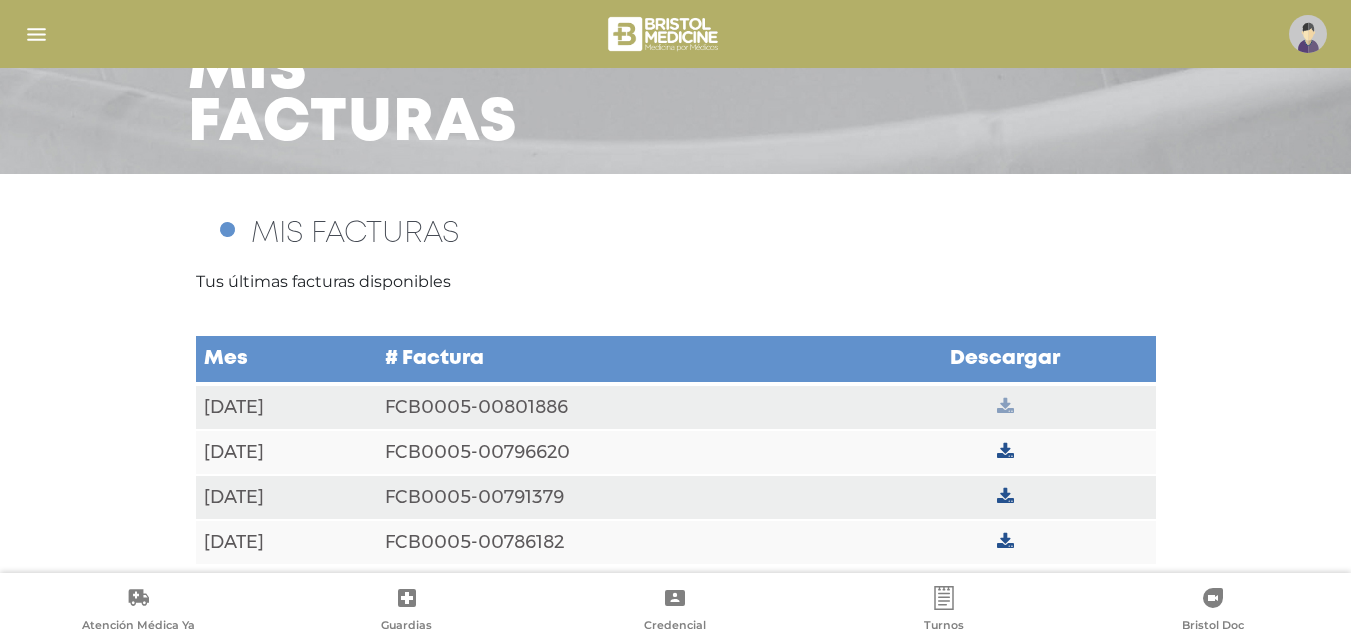 click at bounding box center (1005, 407) 